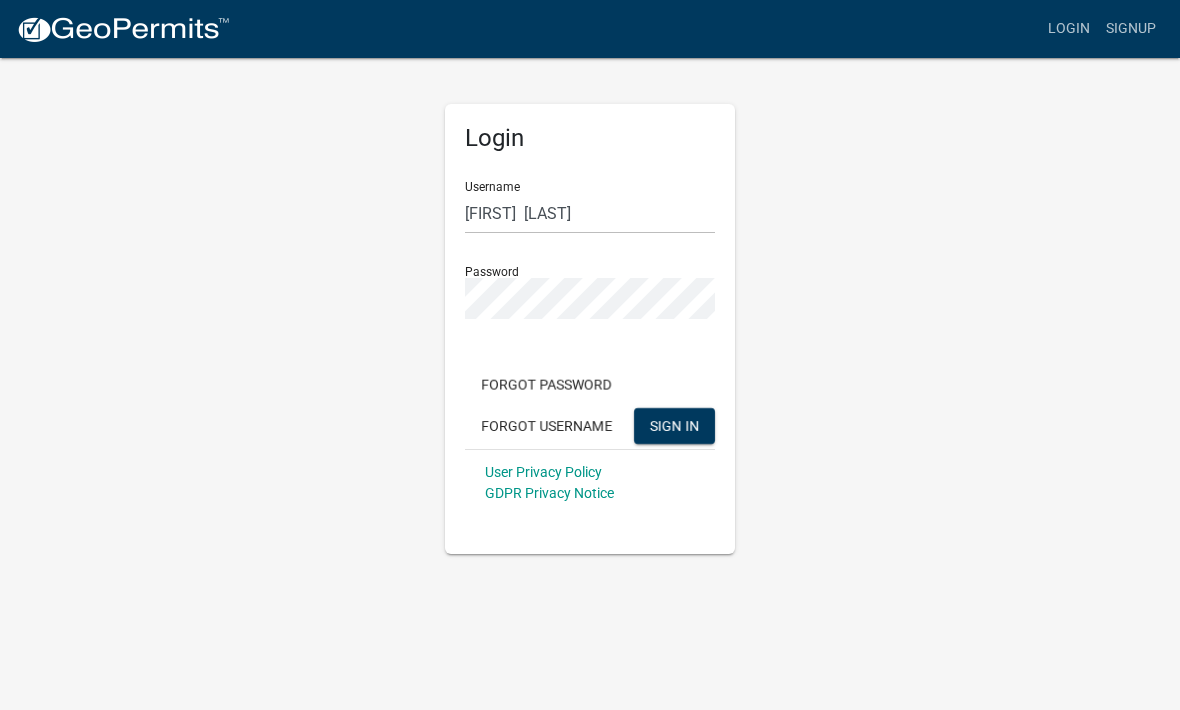 scroll, scrollTop: 0, scrollLeft: 0, axis: both 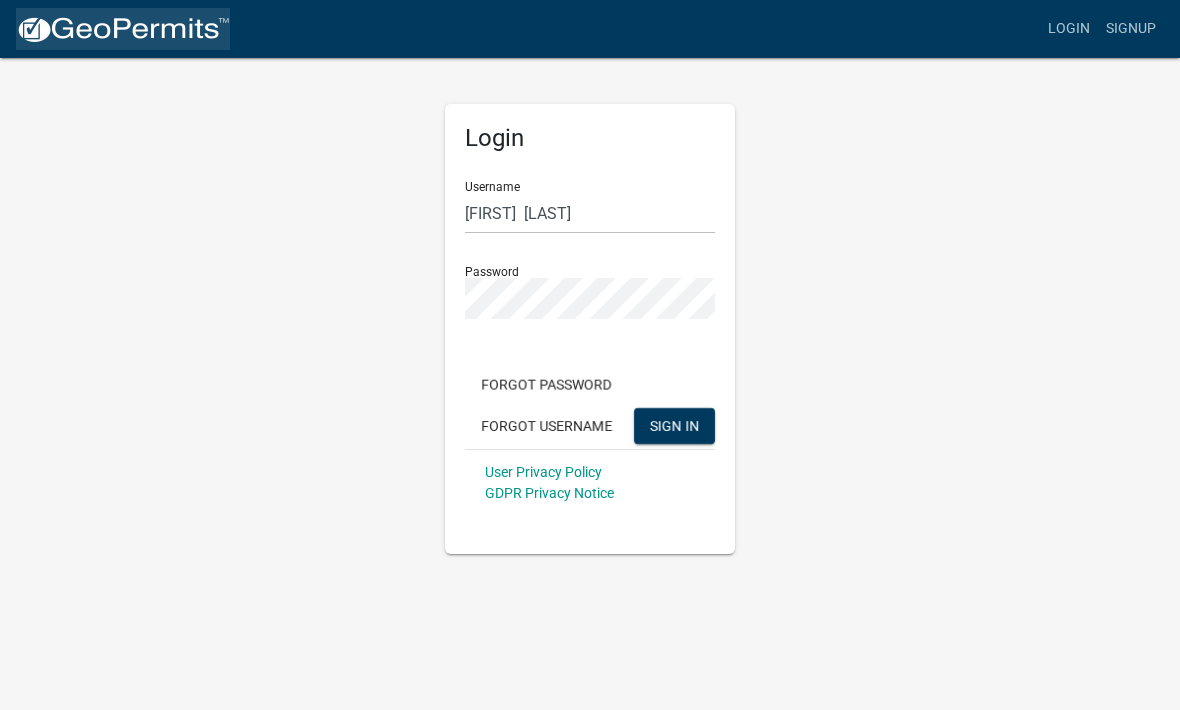 click 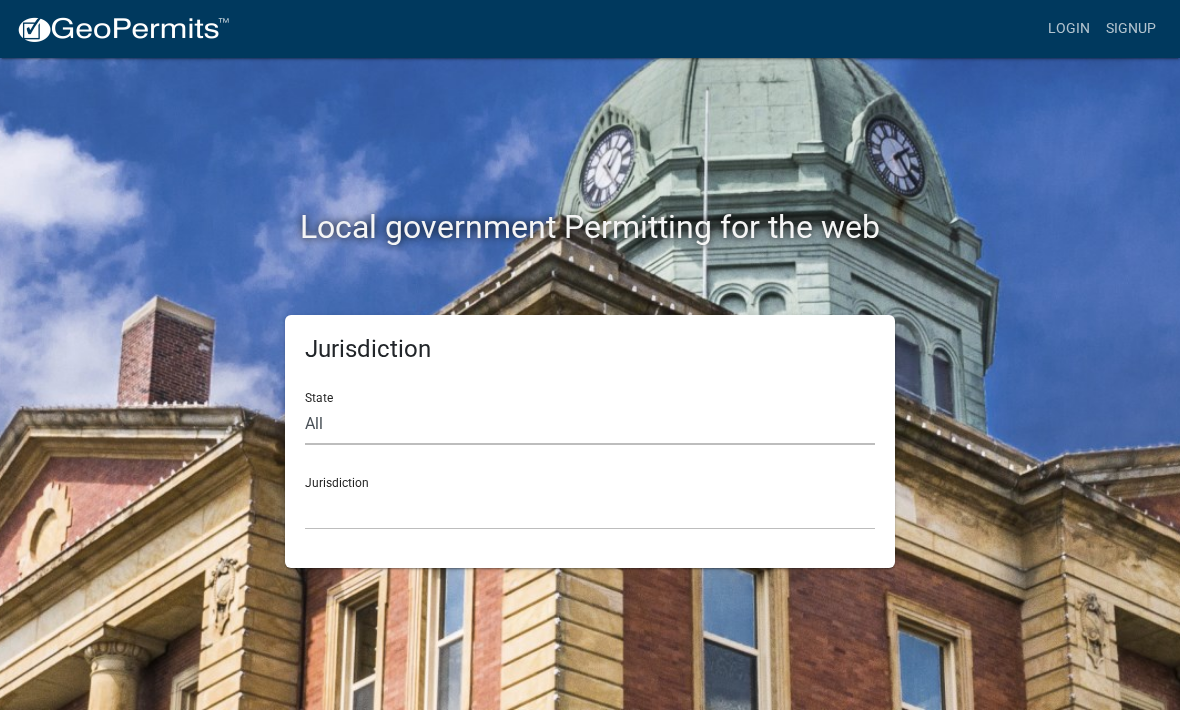 click on "All  Colorado   Georgia   Indiana   Iowa   Kansas   Minnesota   Ohio   South Carolina   Wisconsin" 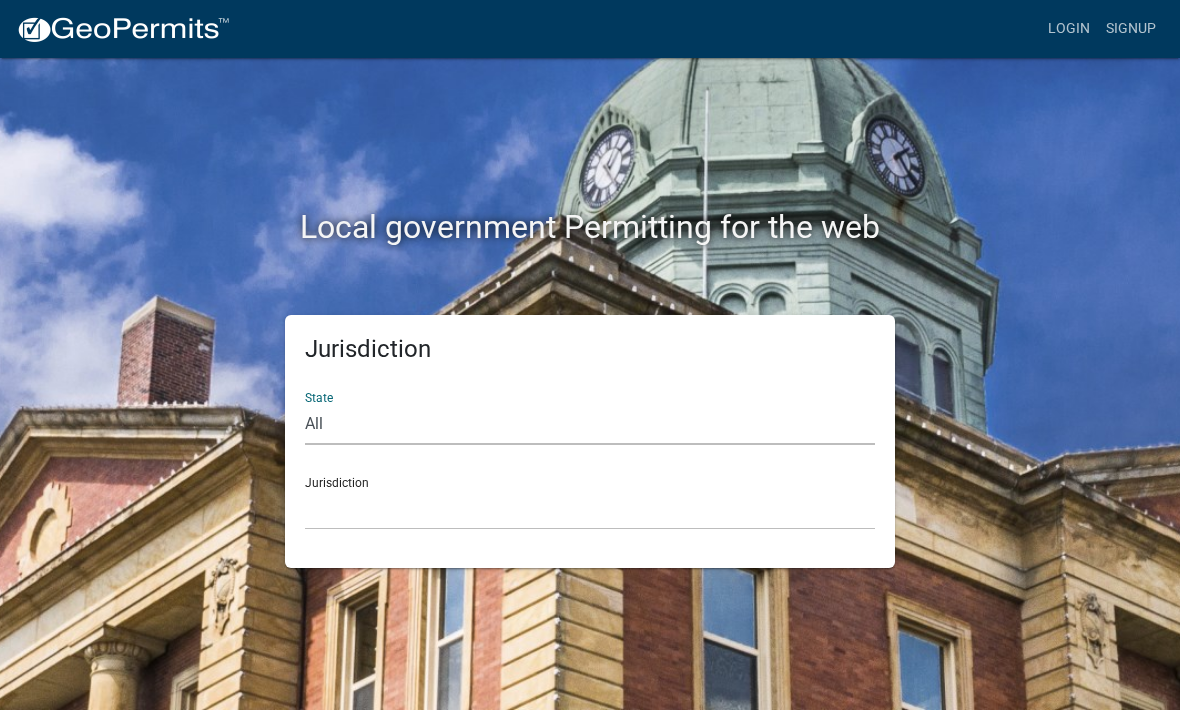 select on "Georgia" 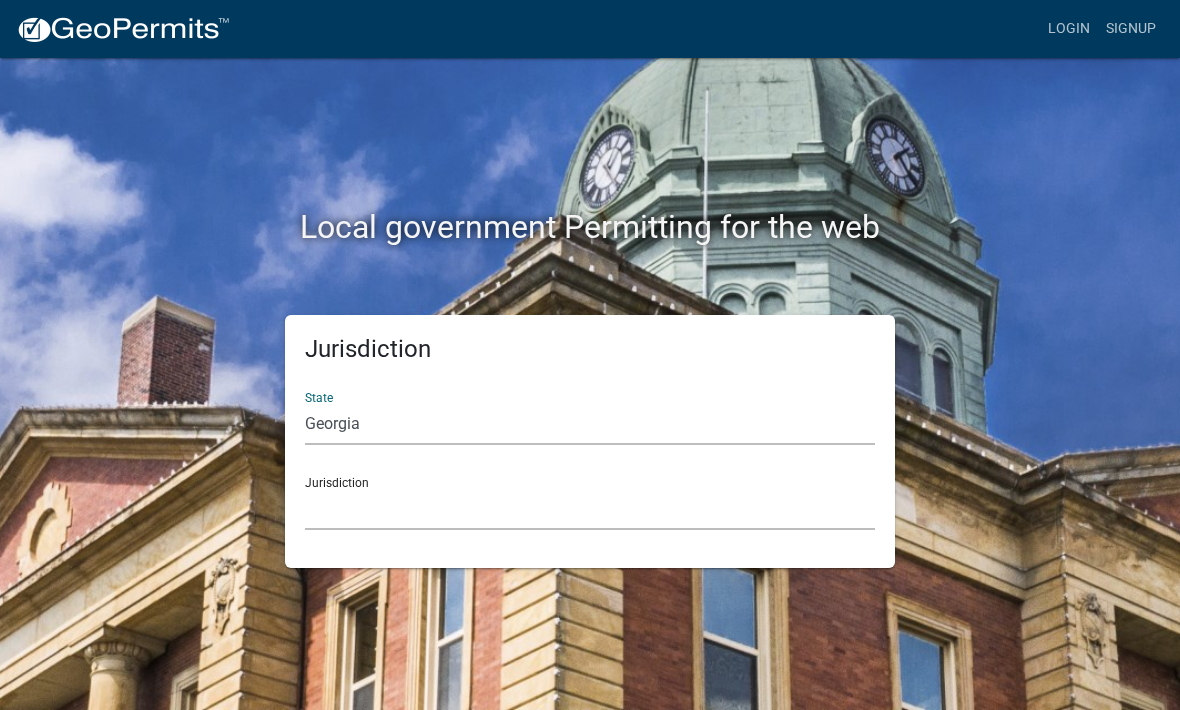 click on "City of Bainbridge, Georgia Cook County, Georgia Crawford County, Georgia Gilmer County, Georgia Haralson County, Georgia Jasper County, Georgia Madison County, Georgia Putnam County, Georgia Talbot County, Georgia Troup County, Georgia" 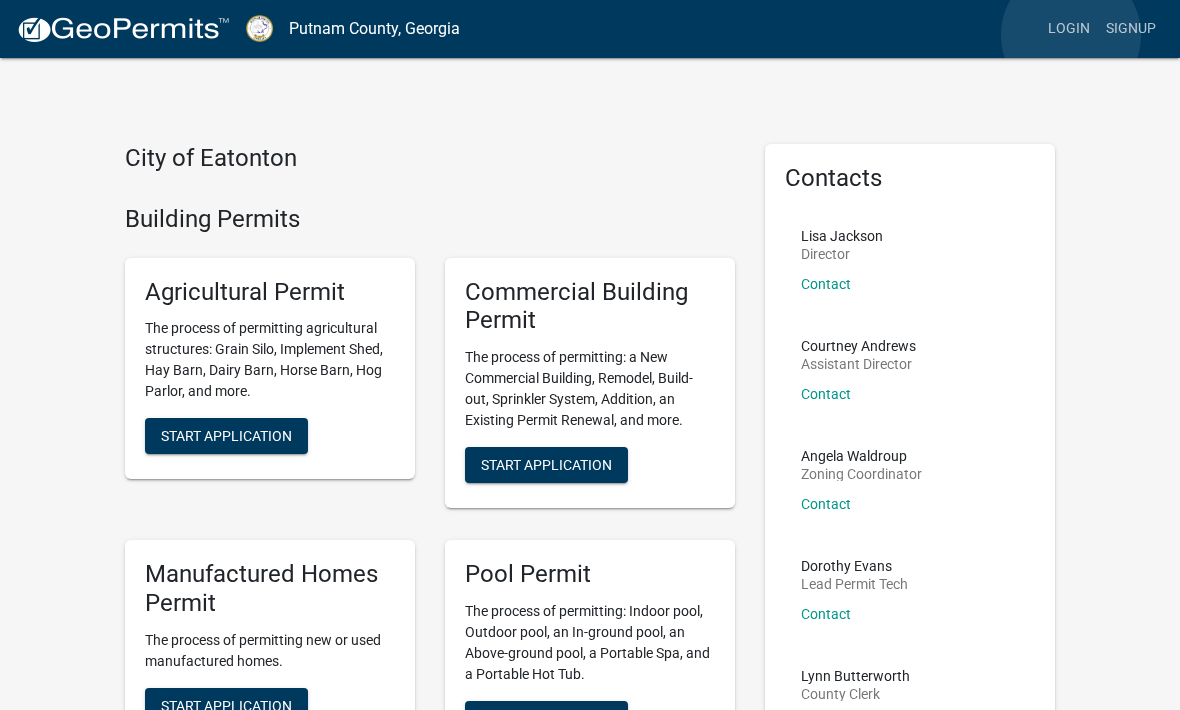 click on "Login" at bounding box center (1069, 29) 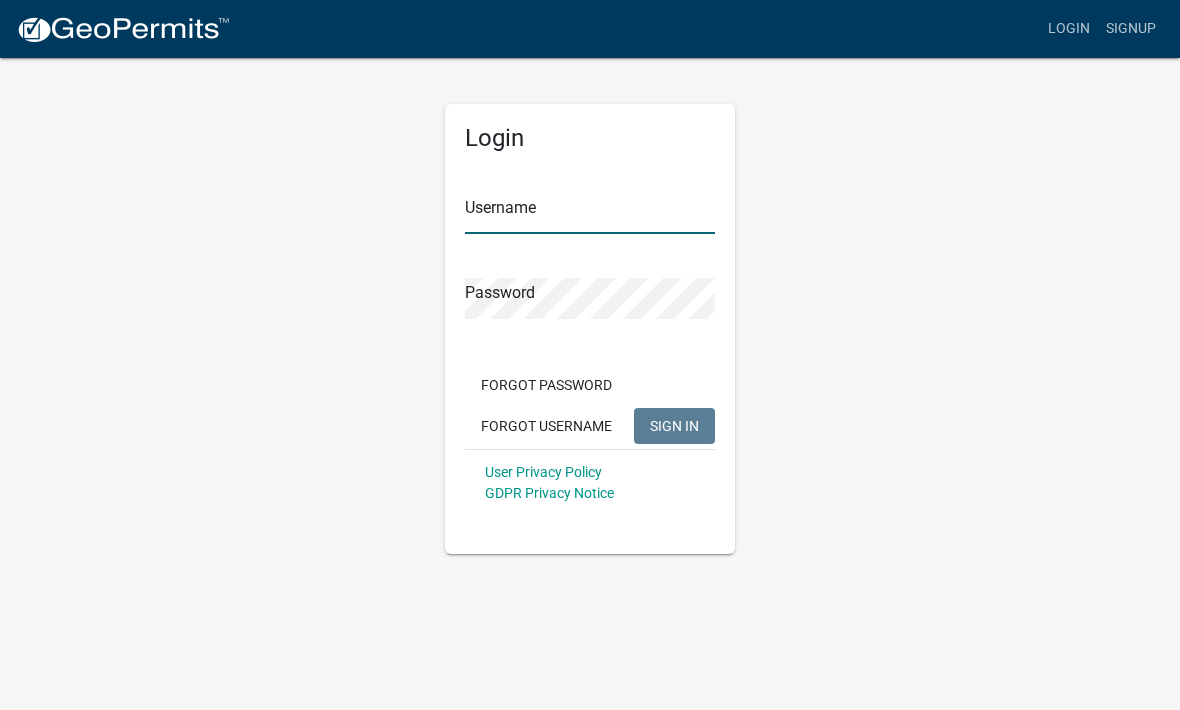 click on "Username" at bounding box center (590, 213) 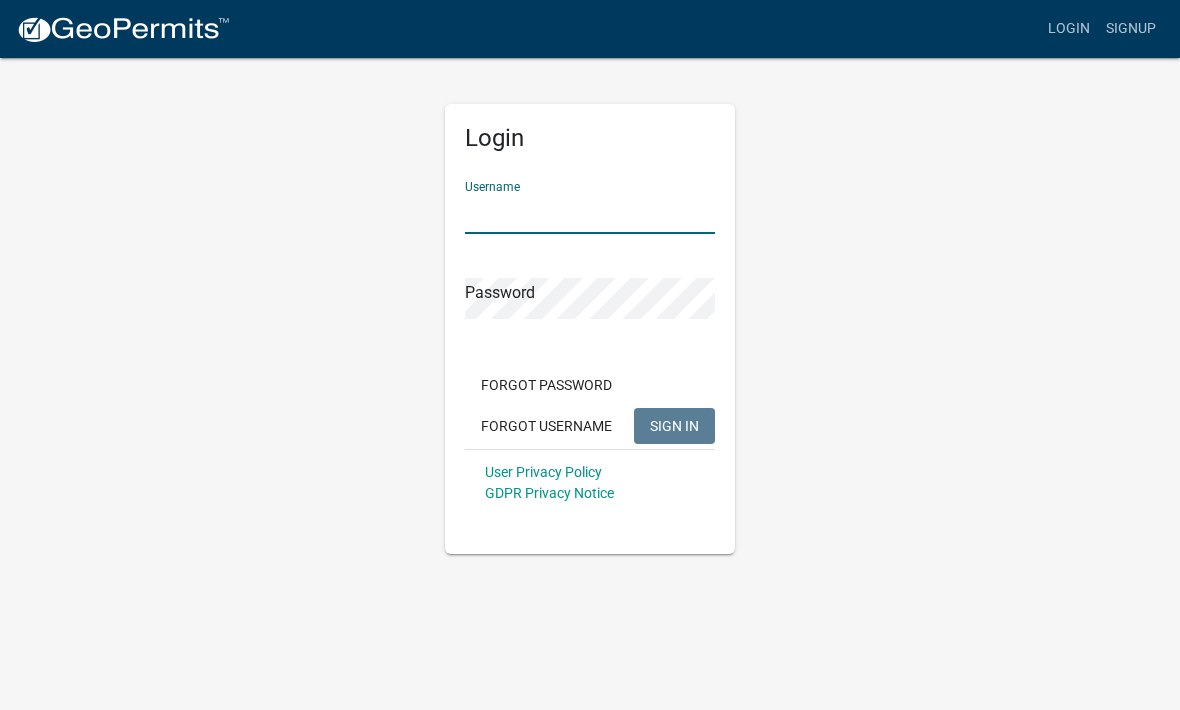 type on "Jody  McDaniel" 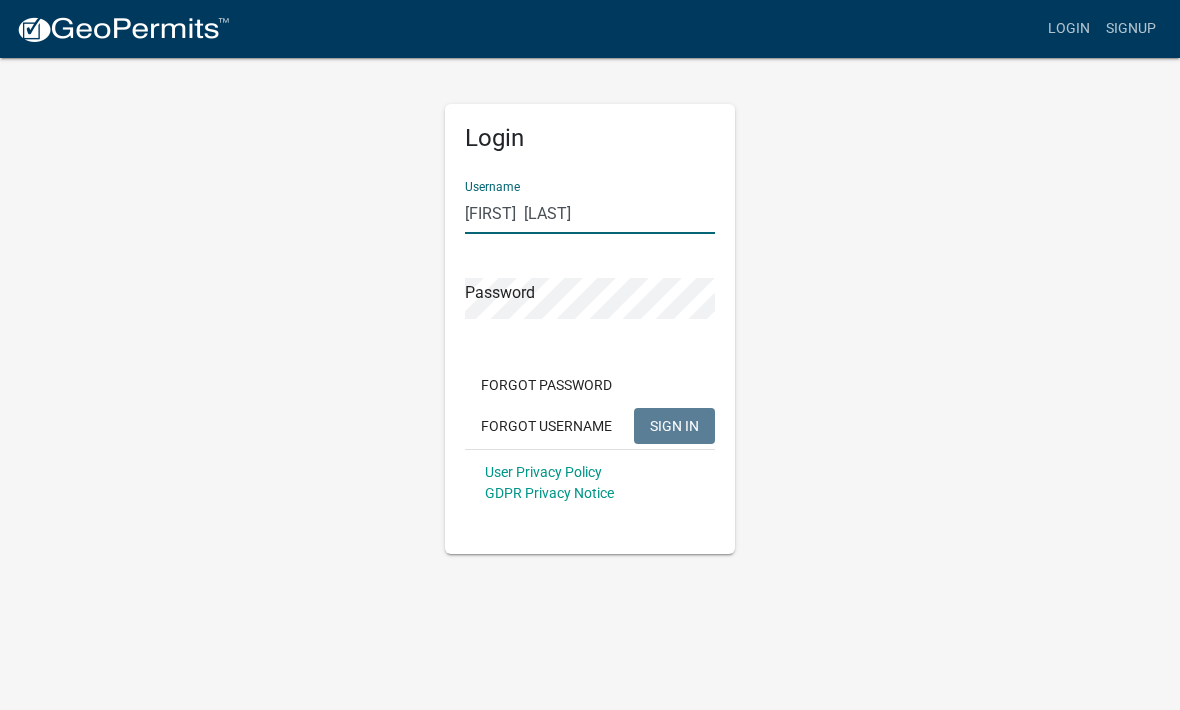 click on "SIGN IN" 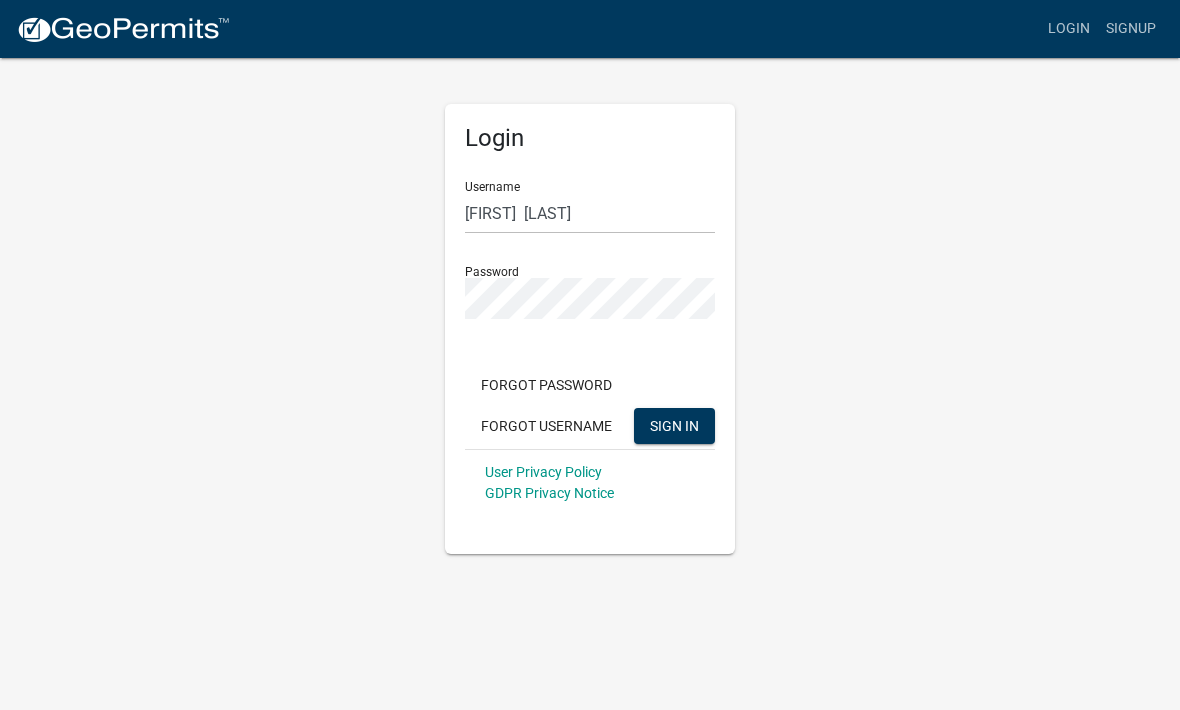 click on "Forgot Password" 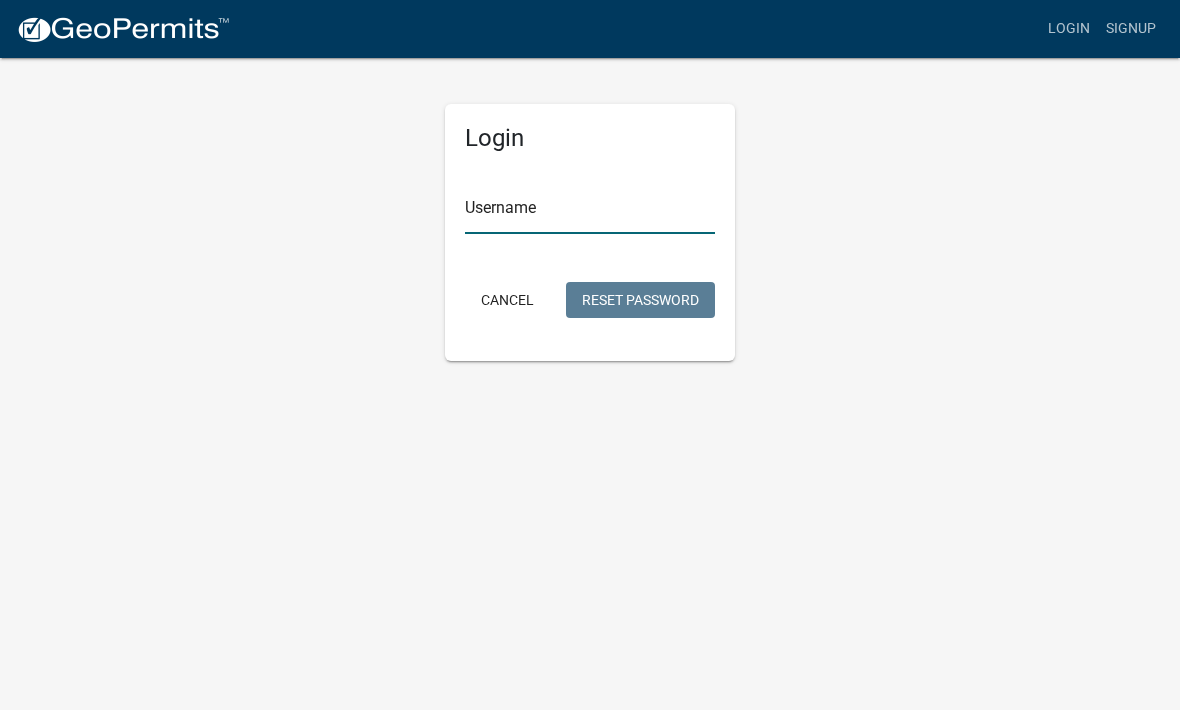 click on "Username" at bounding box center (590, 213) 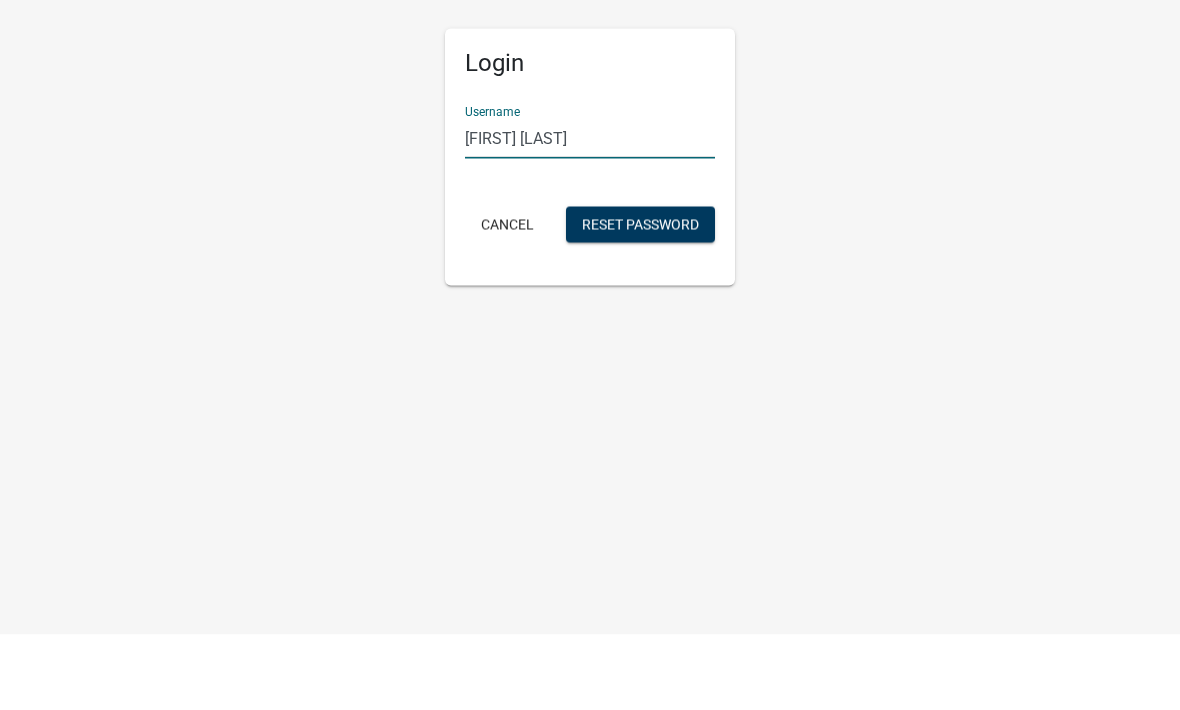 type on "[FIRST] [LAST]" 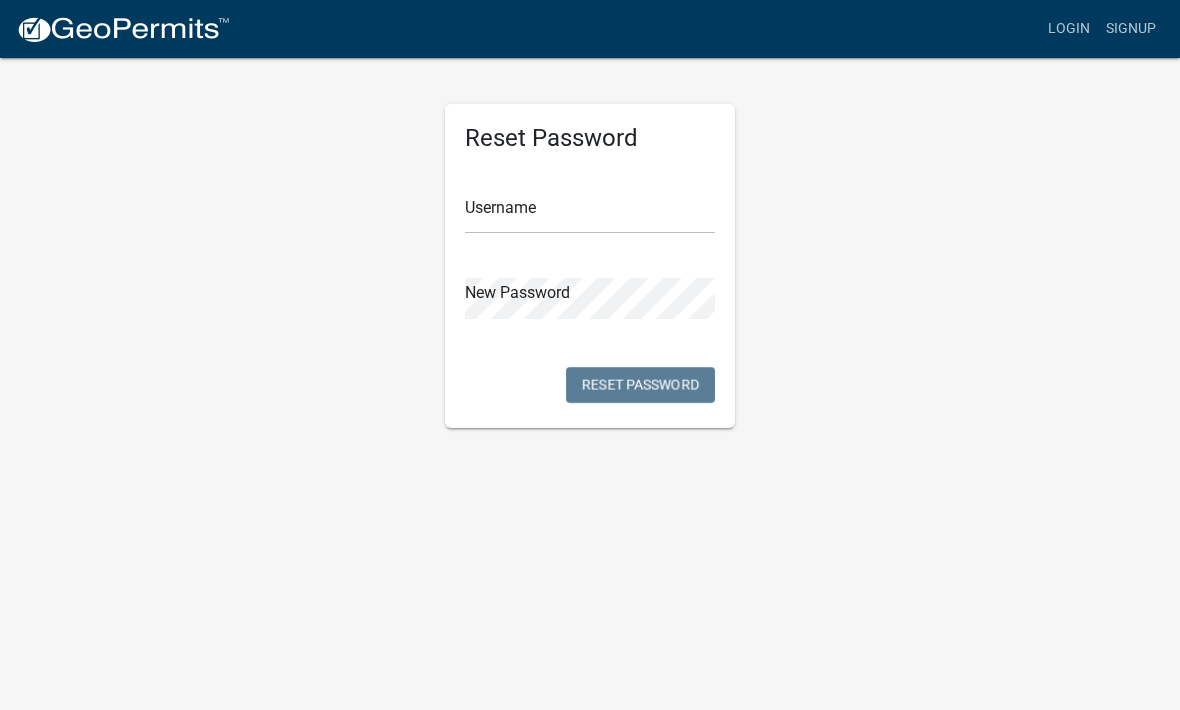 scroll, scrollTop: 0, scrollLeft: 0, axis: both 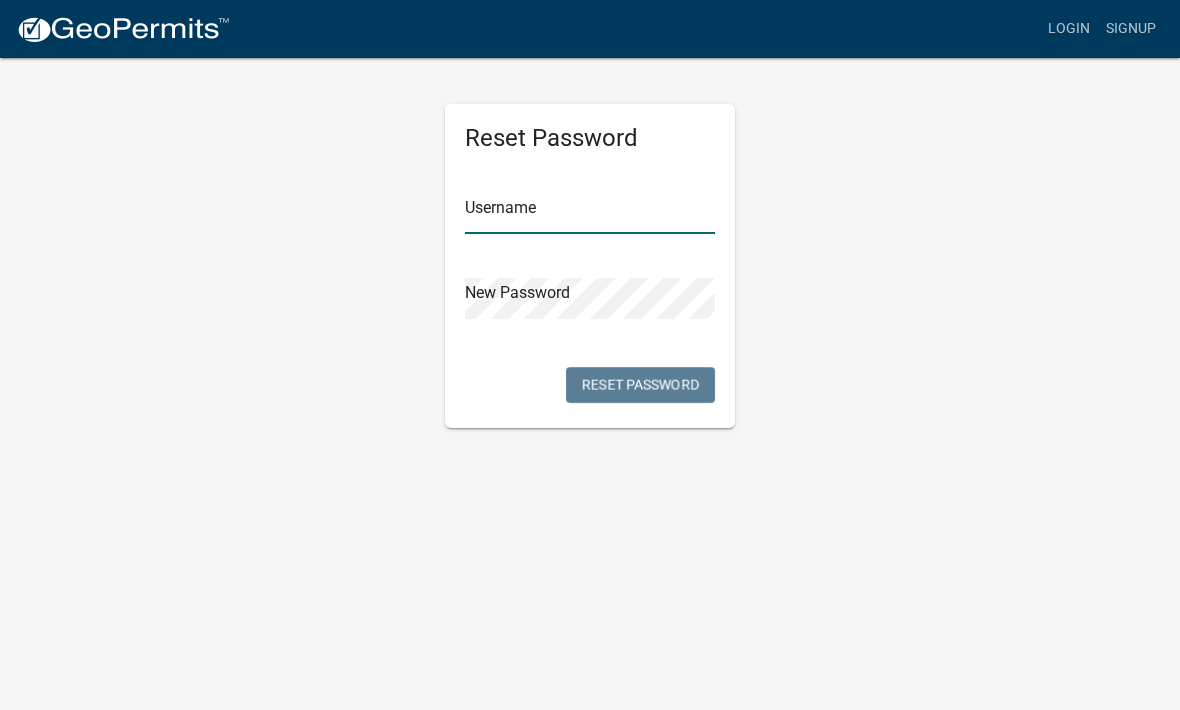 click at bounding box center (590, 213) 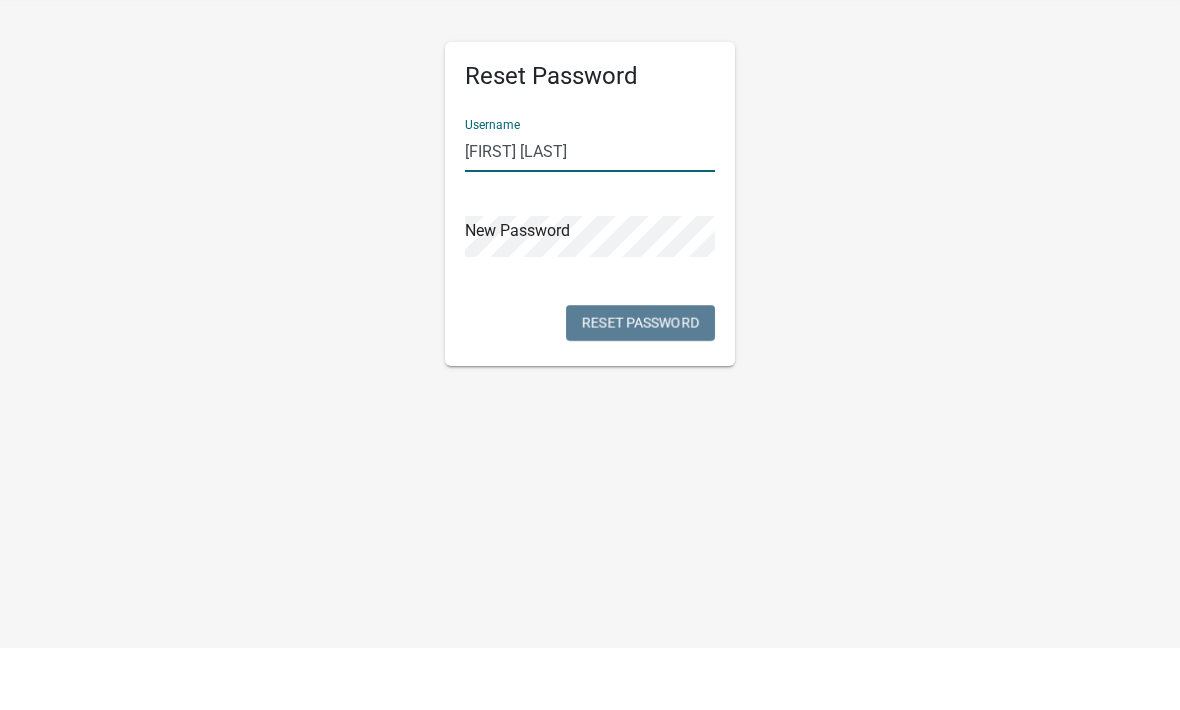 type on "[FIRST] [LAST]" 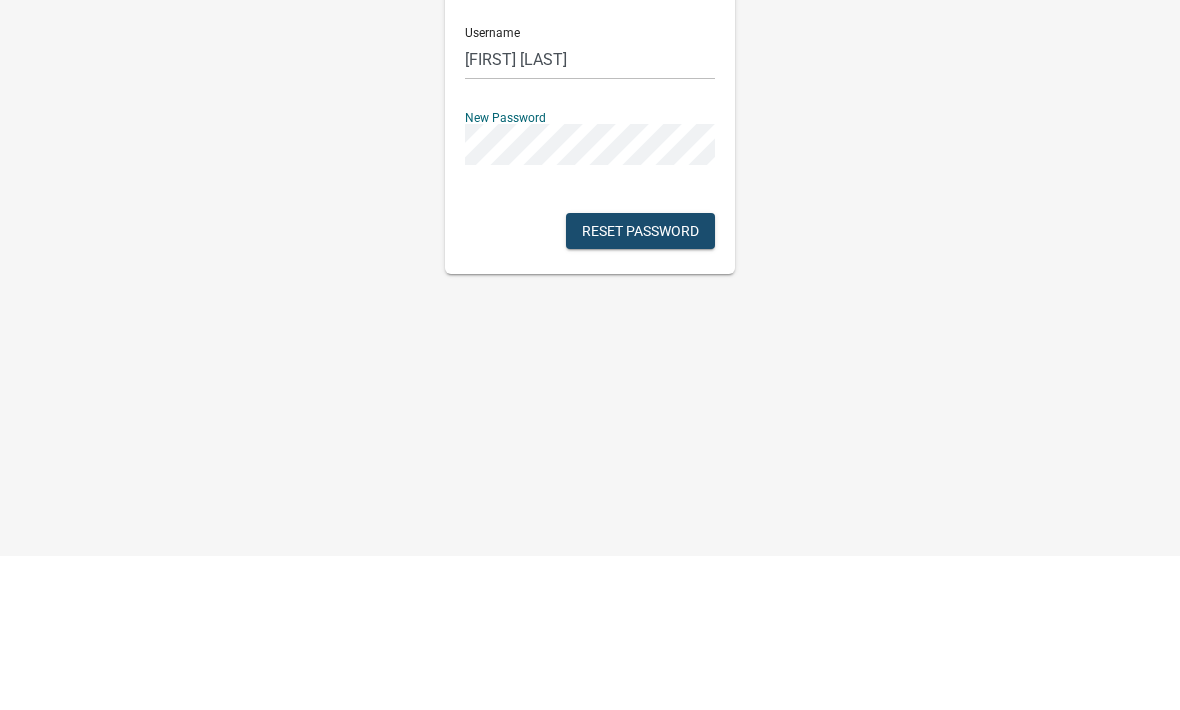 click on "Reset Password" 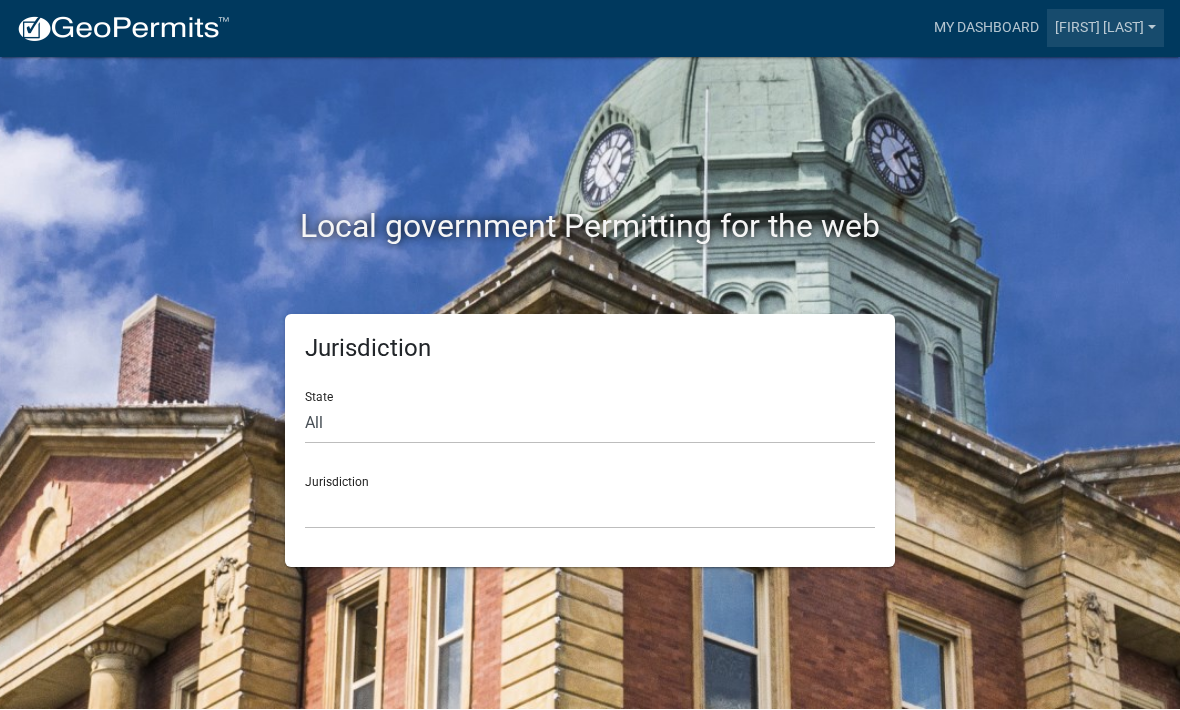 click on "[FIRST] [LAST]" at bounding box center [1105, 29] 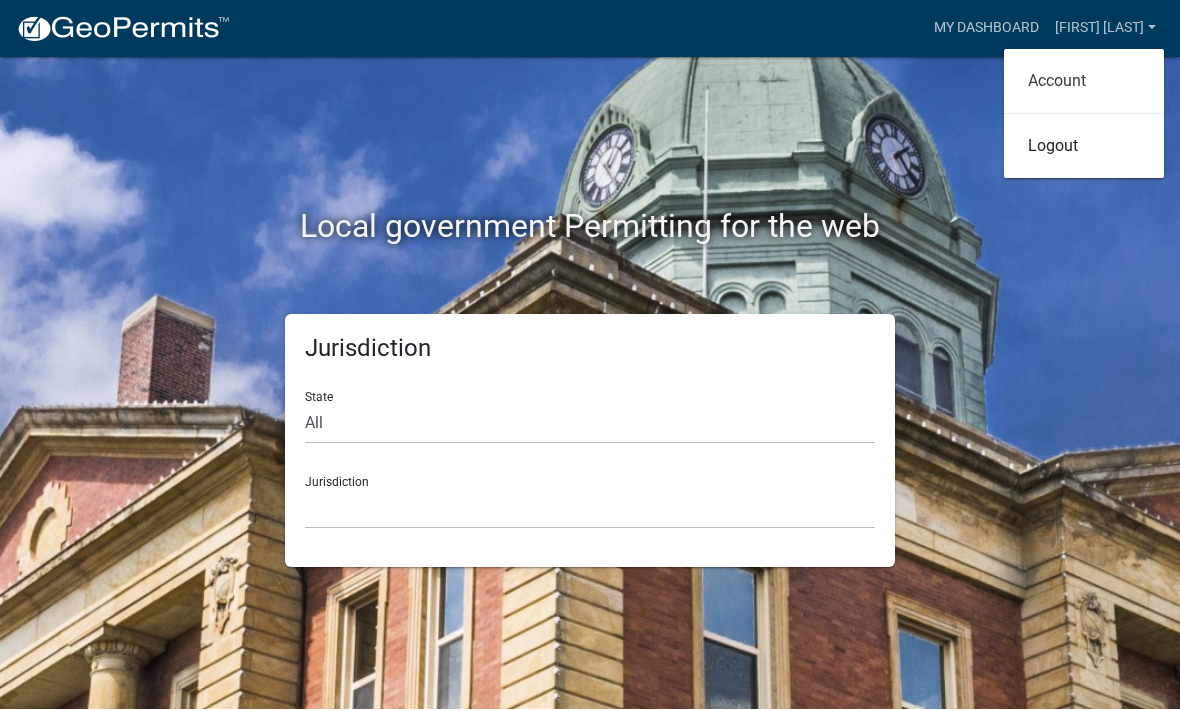 click on "Account" at bounding box center [1084, 82] 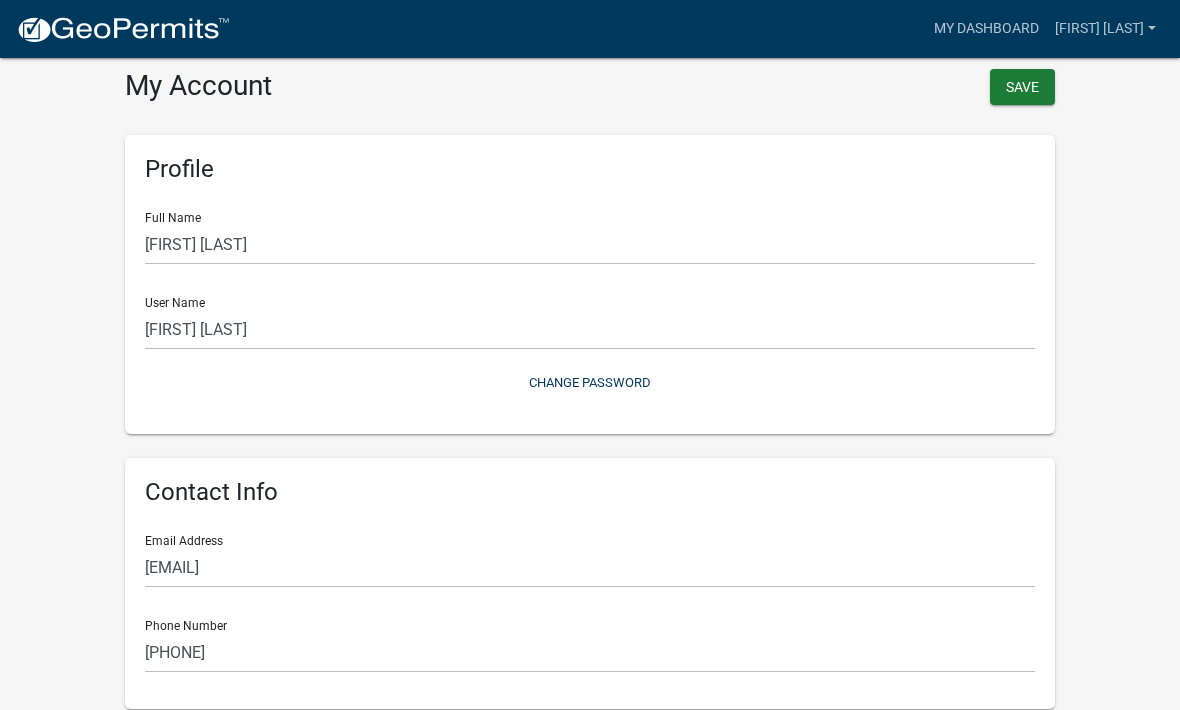 scroll, scrollTop: 0, scrollLeft: 0, axis: both 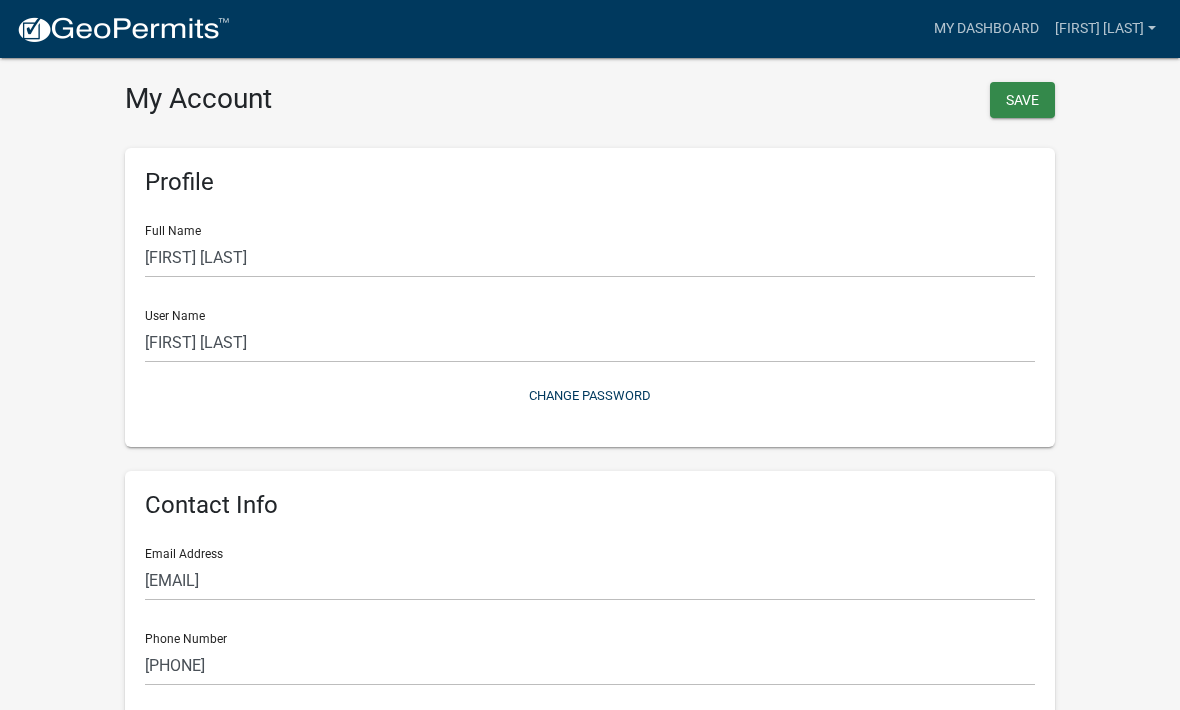 click on "Save" 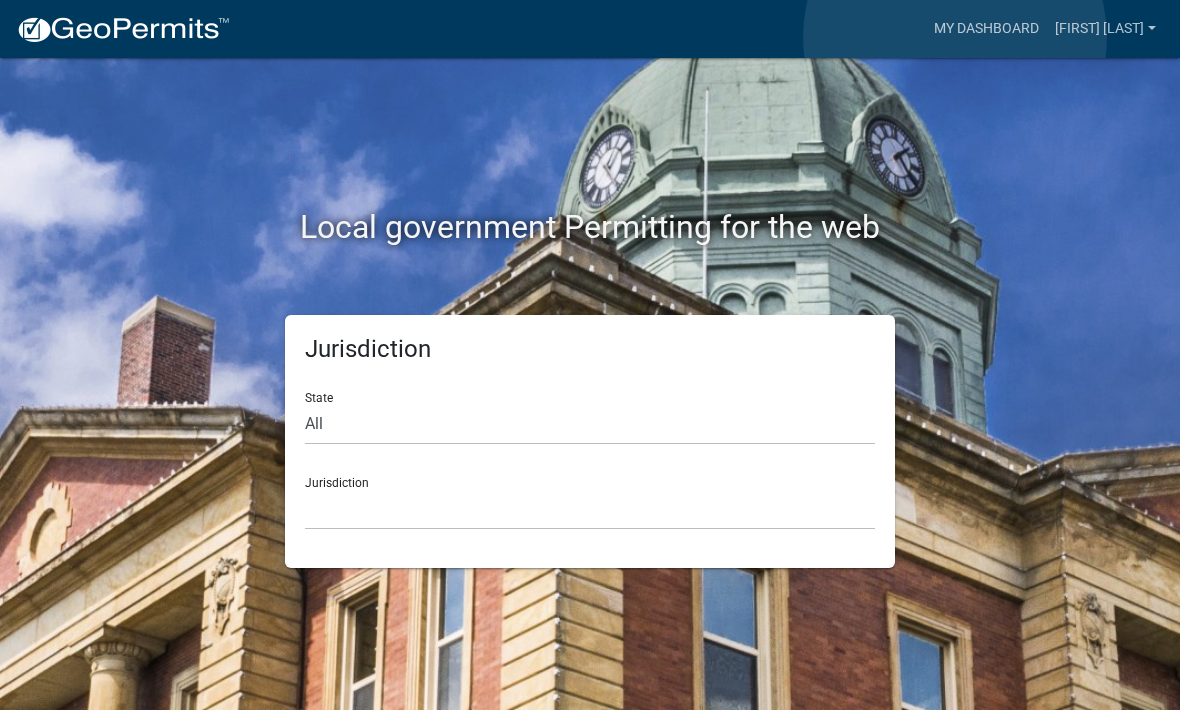click on "My Dashboard" at bounding box center (986, 29) 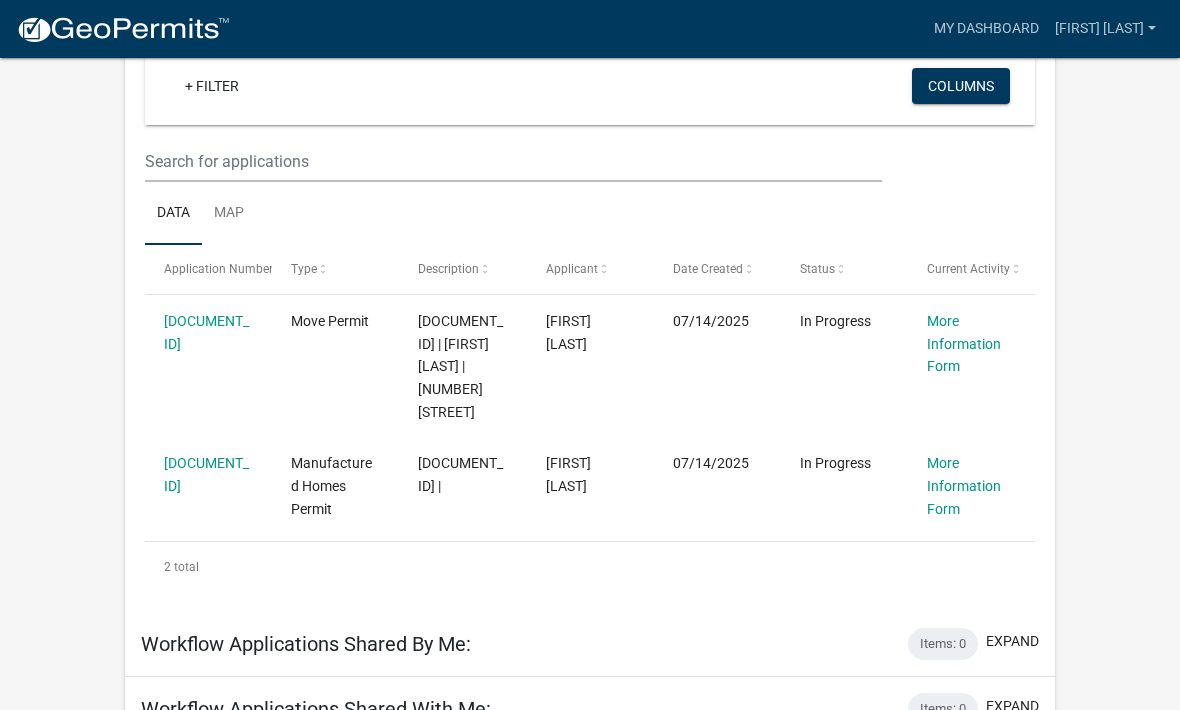 scroll, scrollTop: 200, scrollLeft: 0, axis: vertical 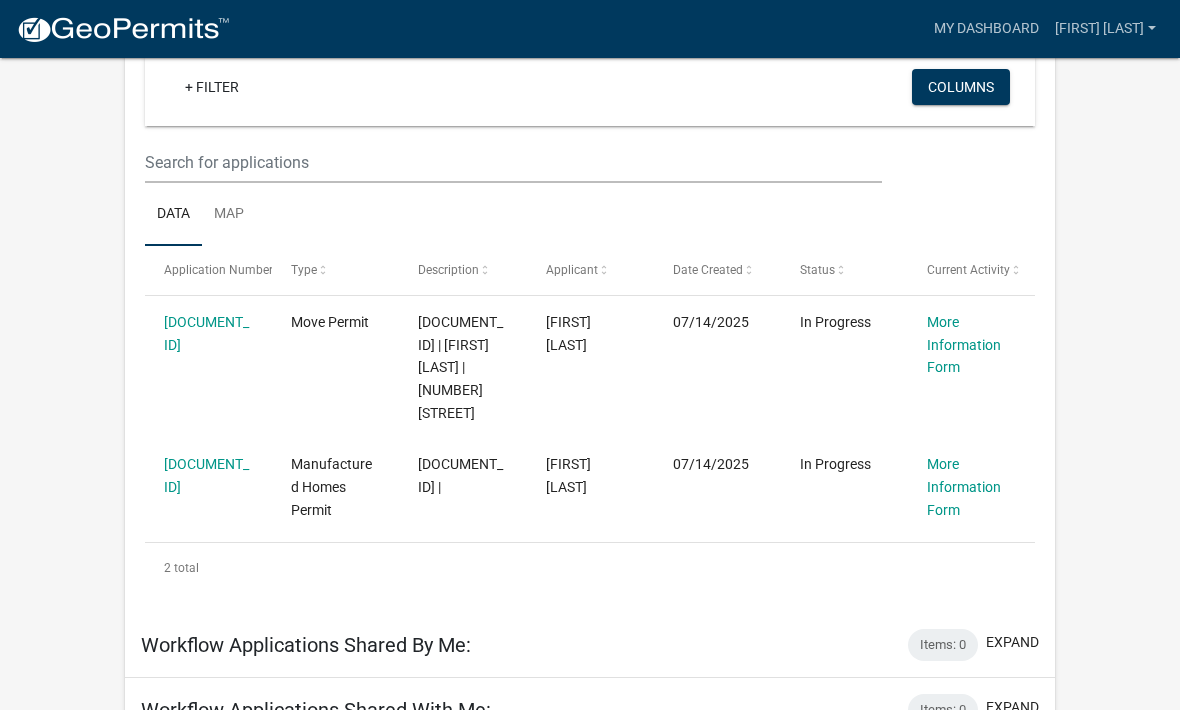 click on "More Information Form" 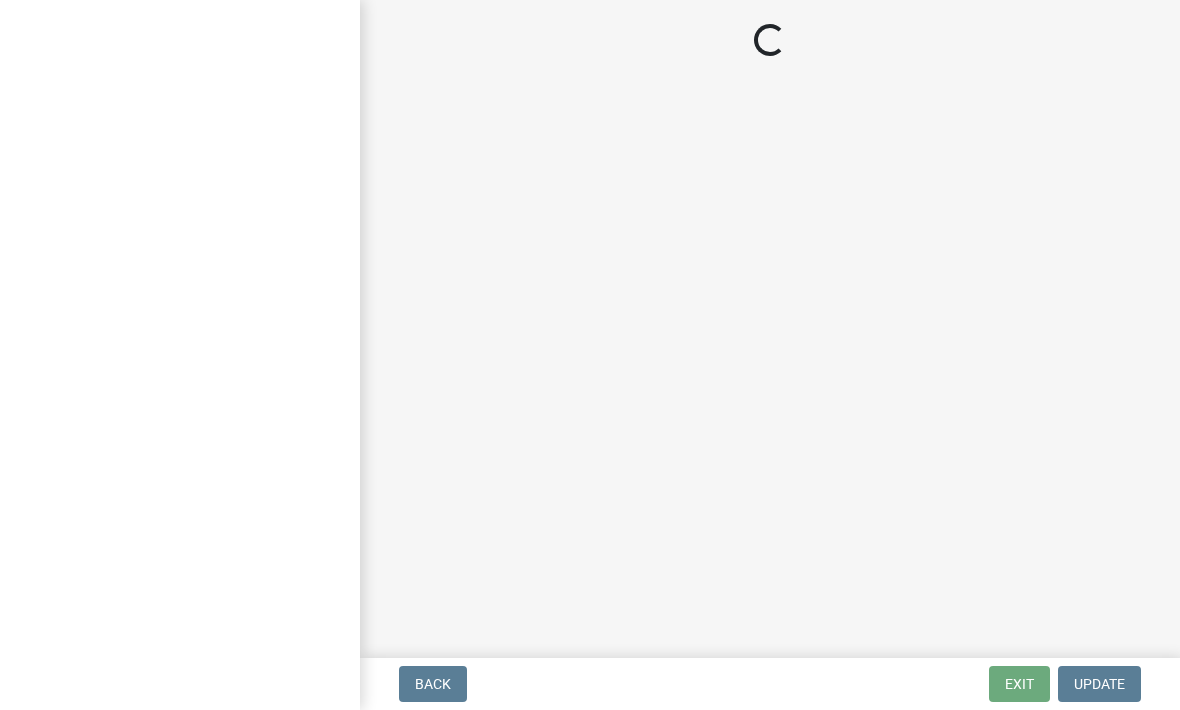 scroll, scrollTop: 0, scrollLeft: 0, axis: both 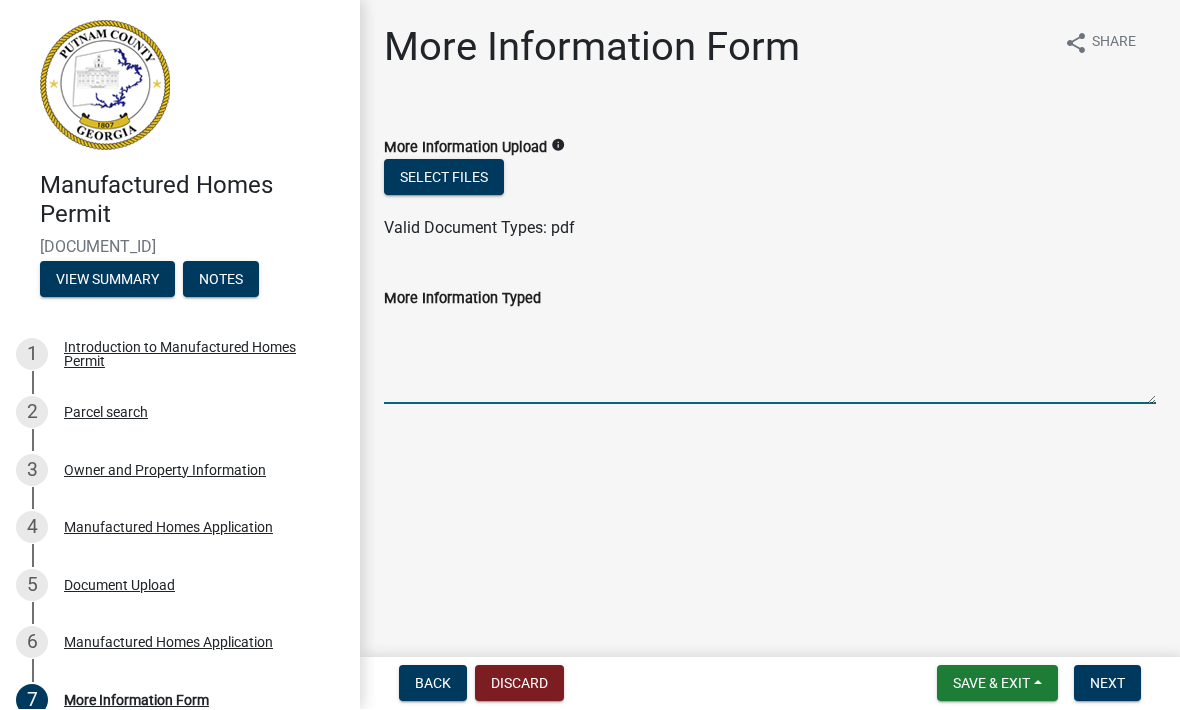 click on "More Information Typed" at bounding box center (770, 358) 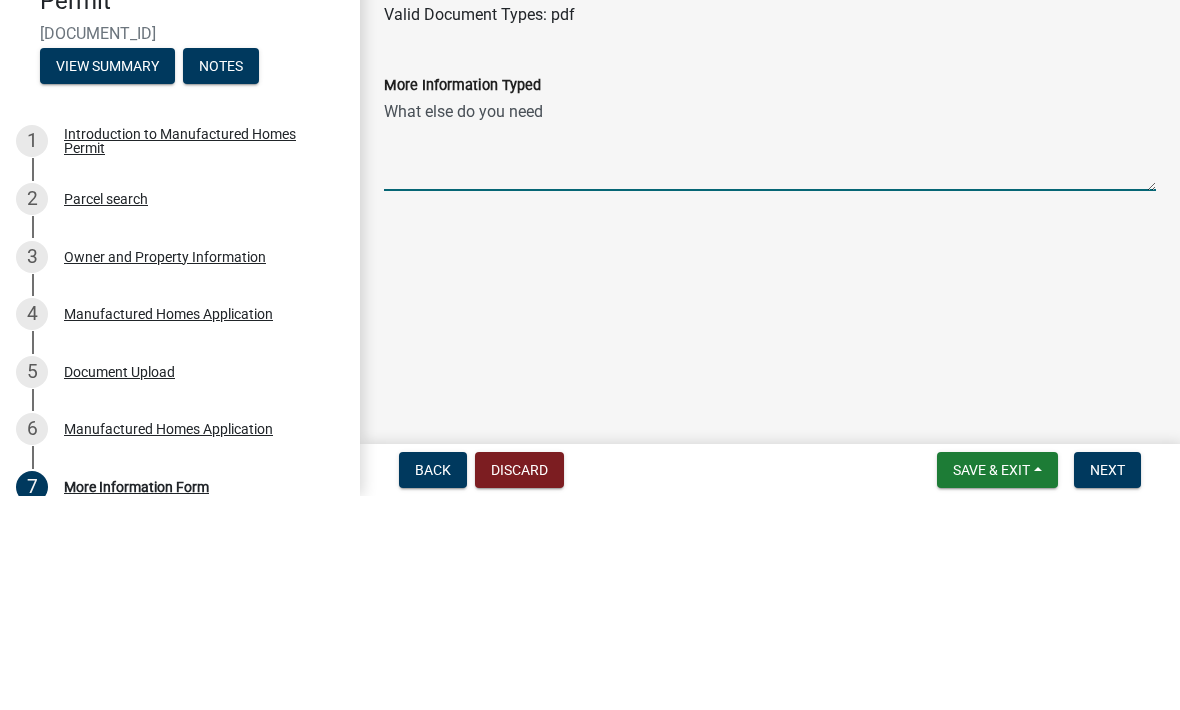 type on "What else do you need?" 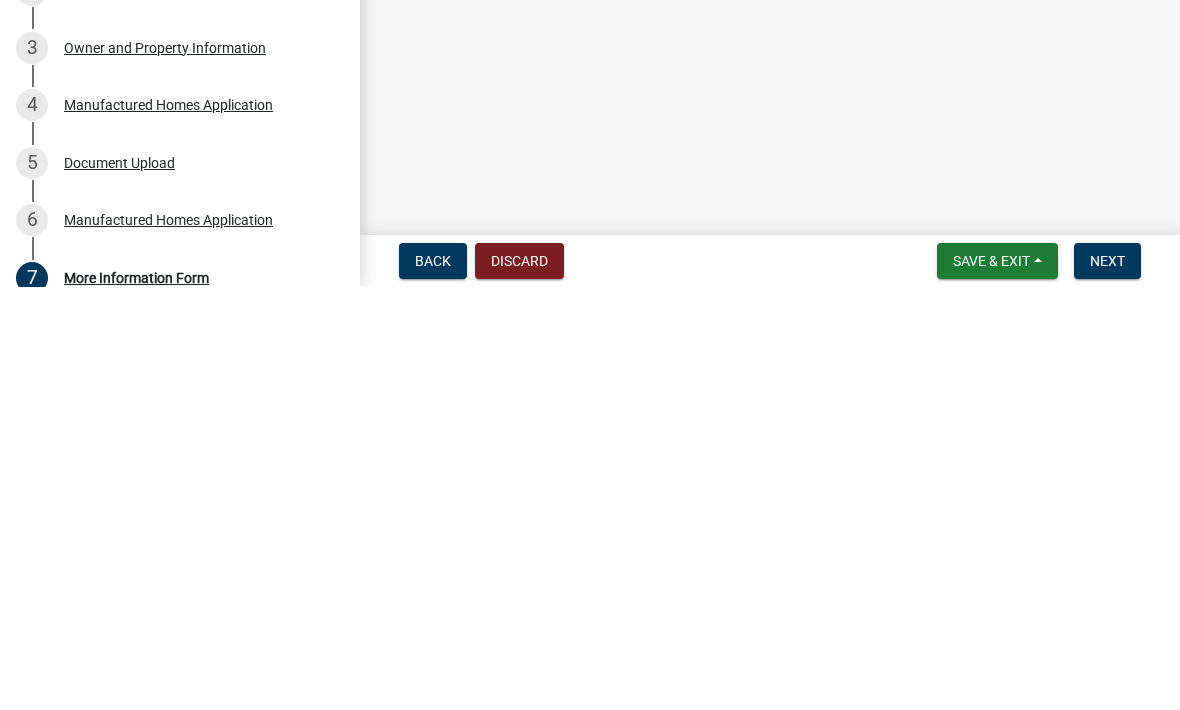 click on "Next" at bounding box center (1107, 684) 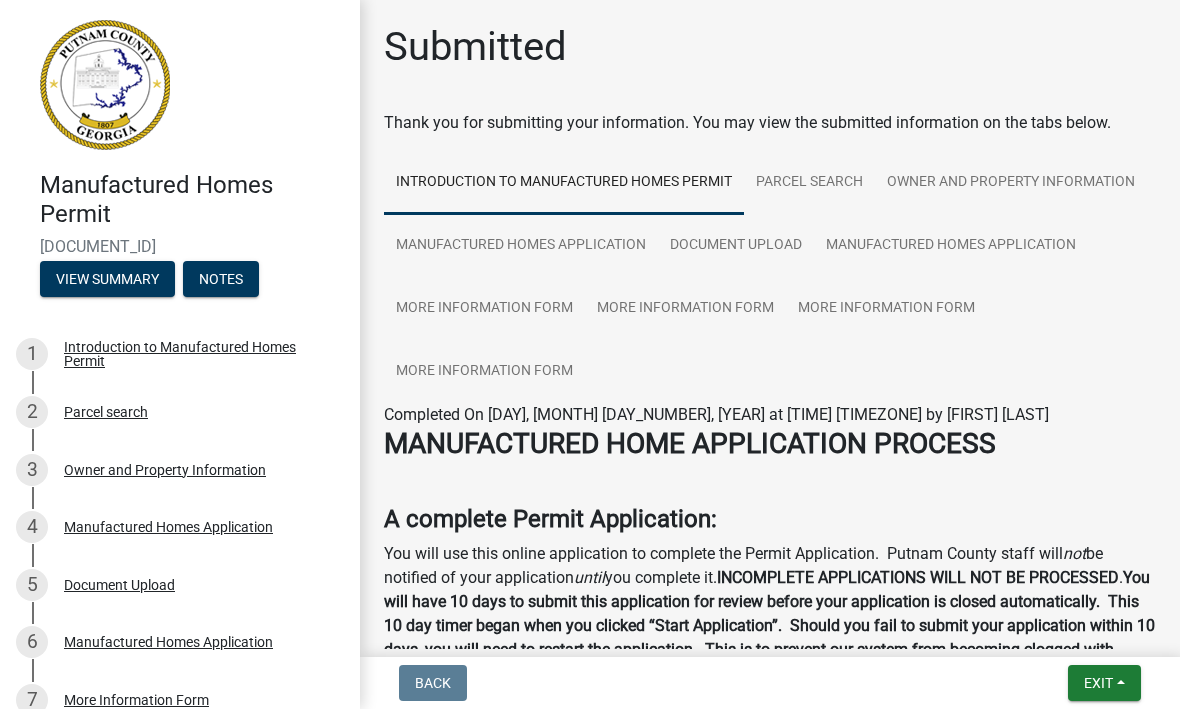 scroll, scrollTop: 58, scrollLeft: 0, axis: vertical 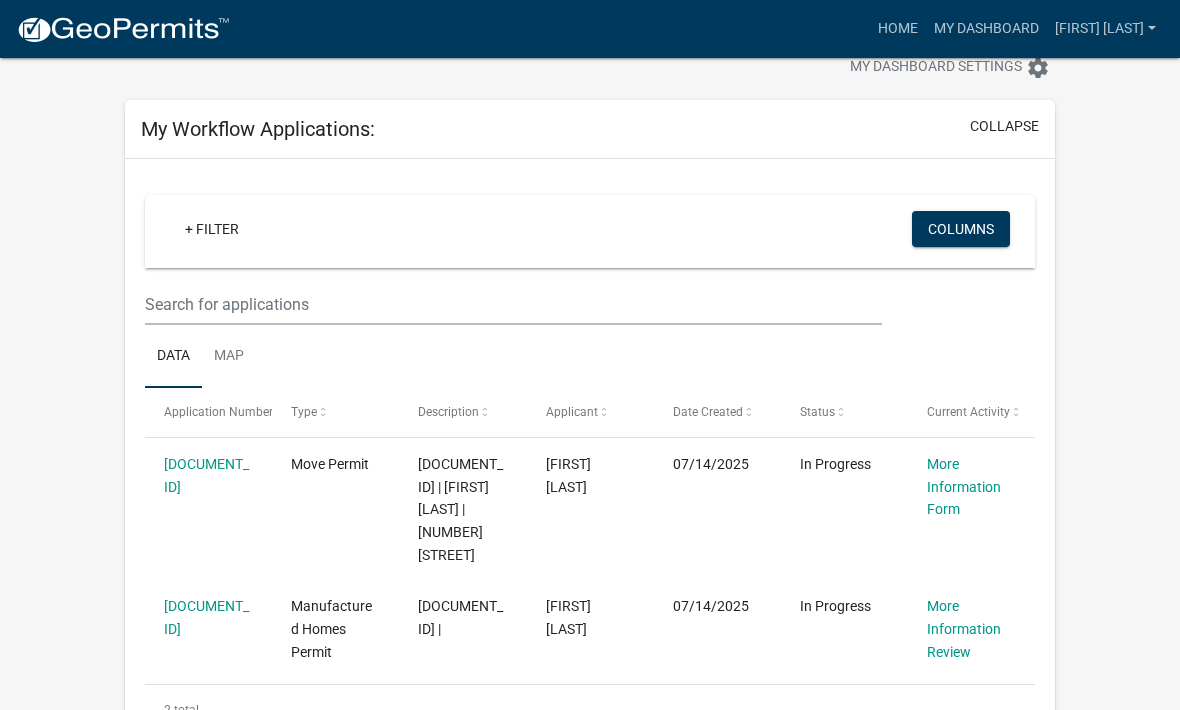 click on "More Information Form" 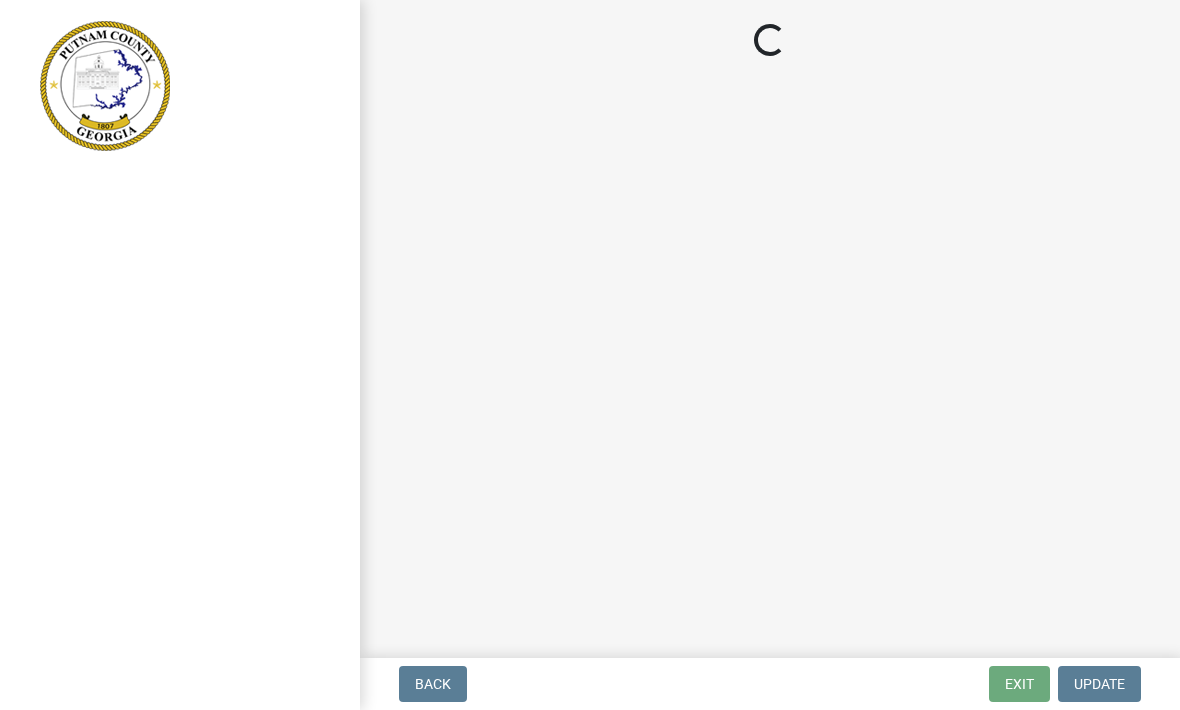 scroll, scrollTop: 0, scrollLeft: 0, axis: both 